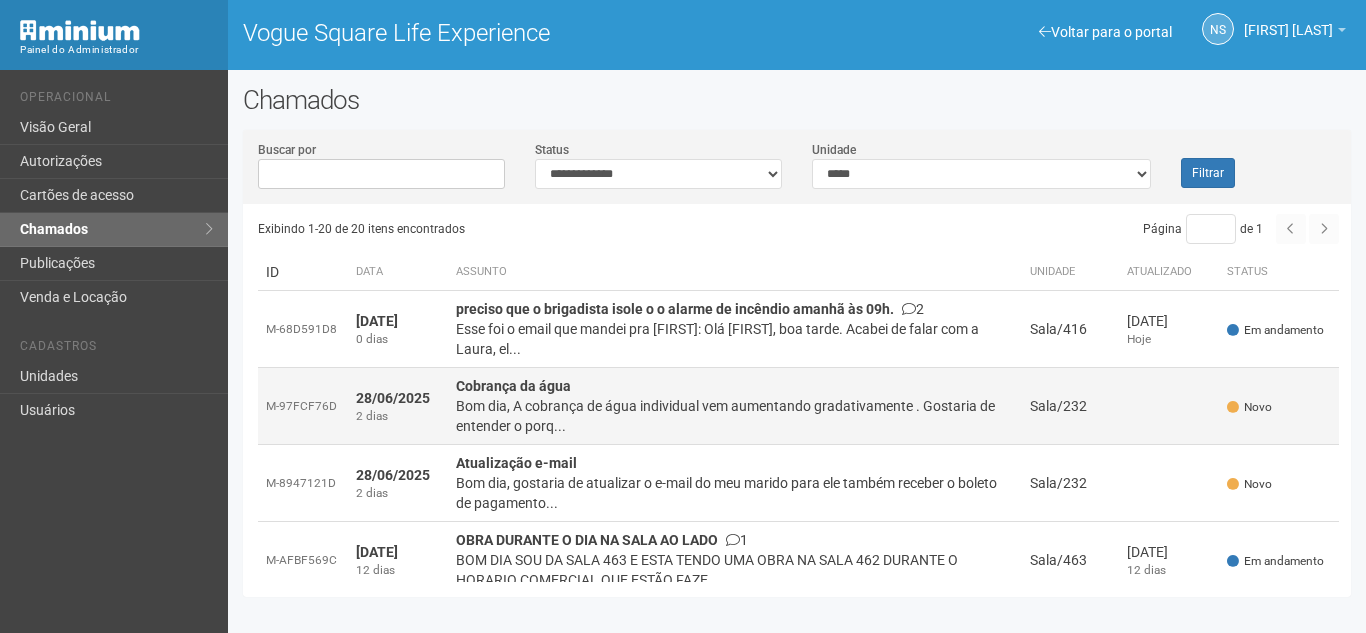scroll, scrollTop: 0, scrollLeft: 0, axis: both 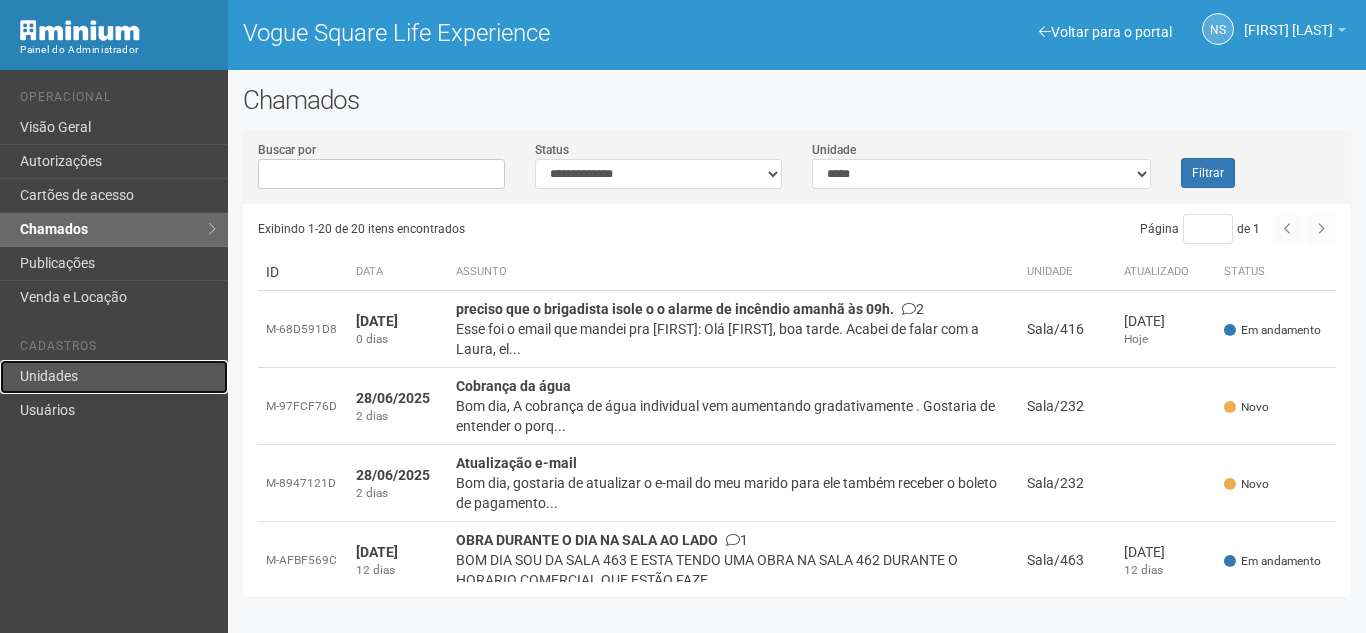 click on "Unidades" at bounding box center (114, 377) 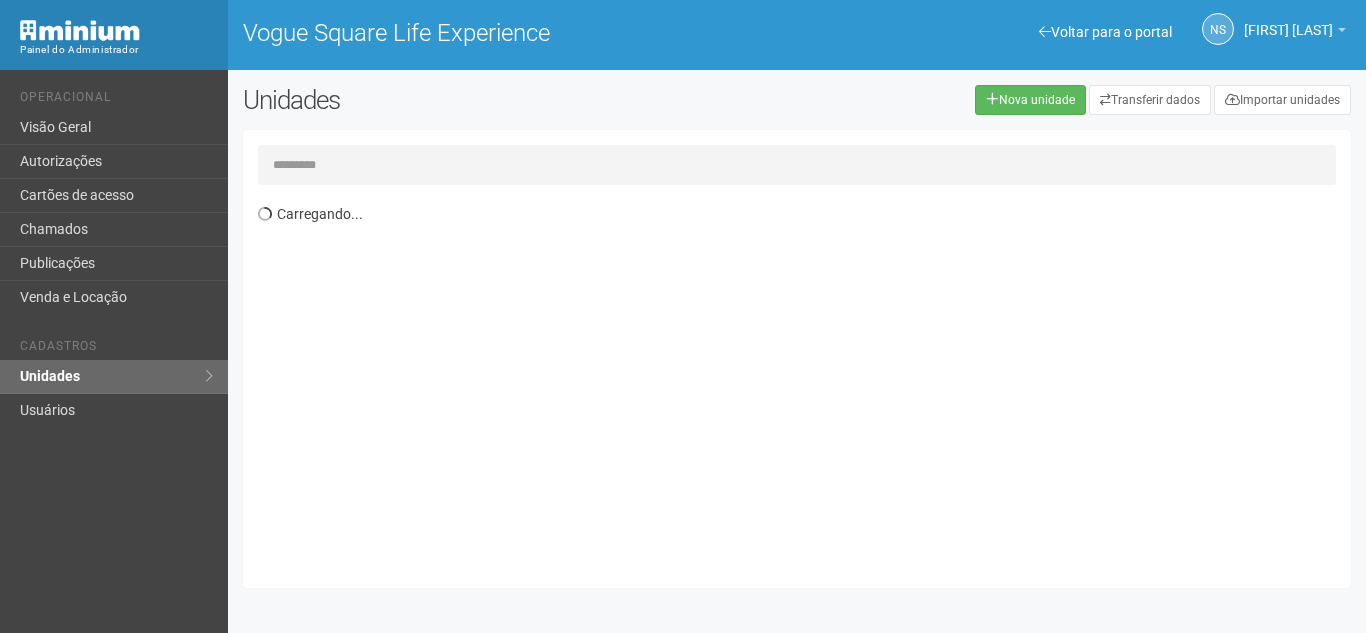 scroll, scrollTop: 0, scrollLeft: 0, axis: both 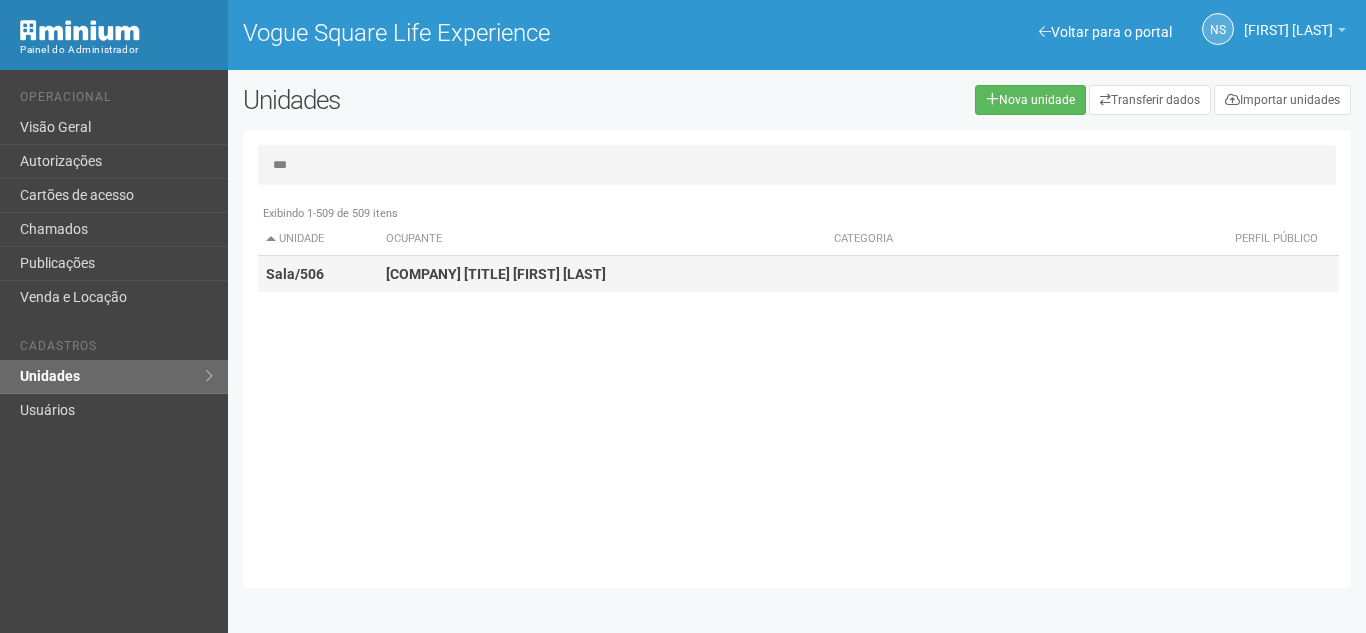 type on "***" 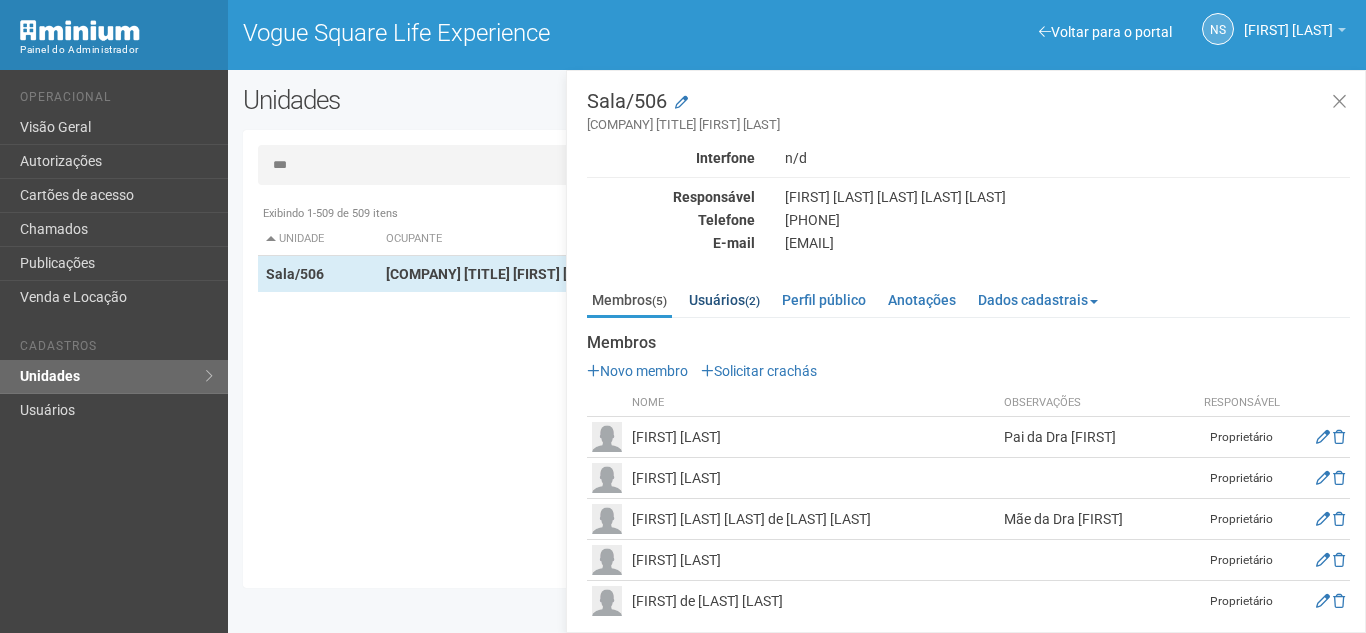 click on "Membros  (5)
Usuários  (2)
Perfil público
Anotações
Dados cadastrais
Proprietário
Locatário
Documentos
Documentos
Novo documento
Enviando...
Nenhum documento
Perfil público
Clinica Dra Luiza Lopes
Sem descrição
Sem categoria
-" at bounding box center [968, 448] 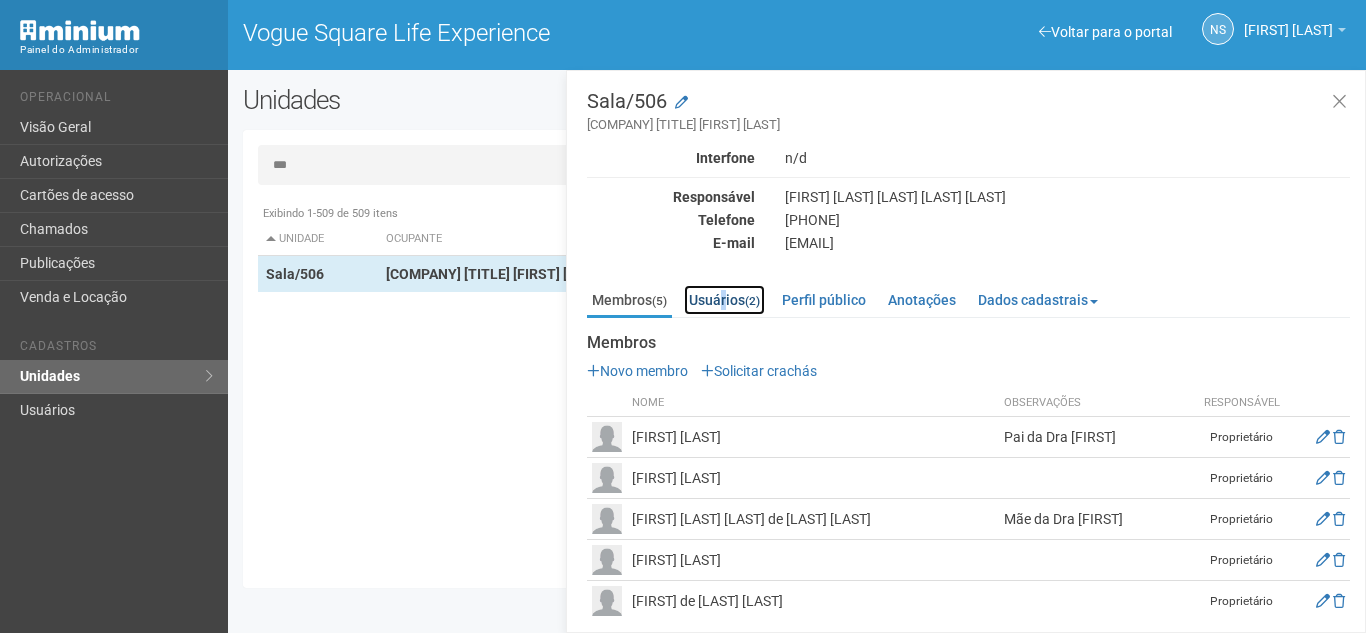 click on "Usuários  (2)" at bounding box center [724, 300] 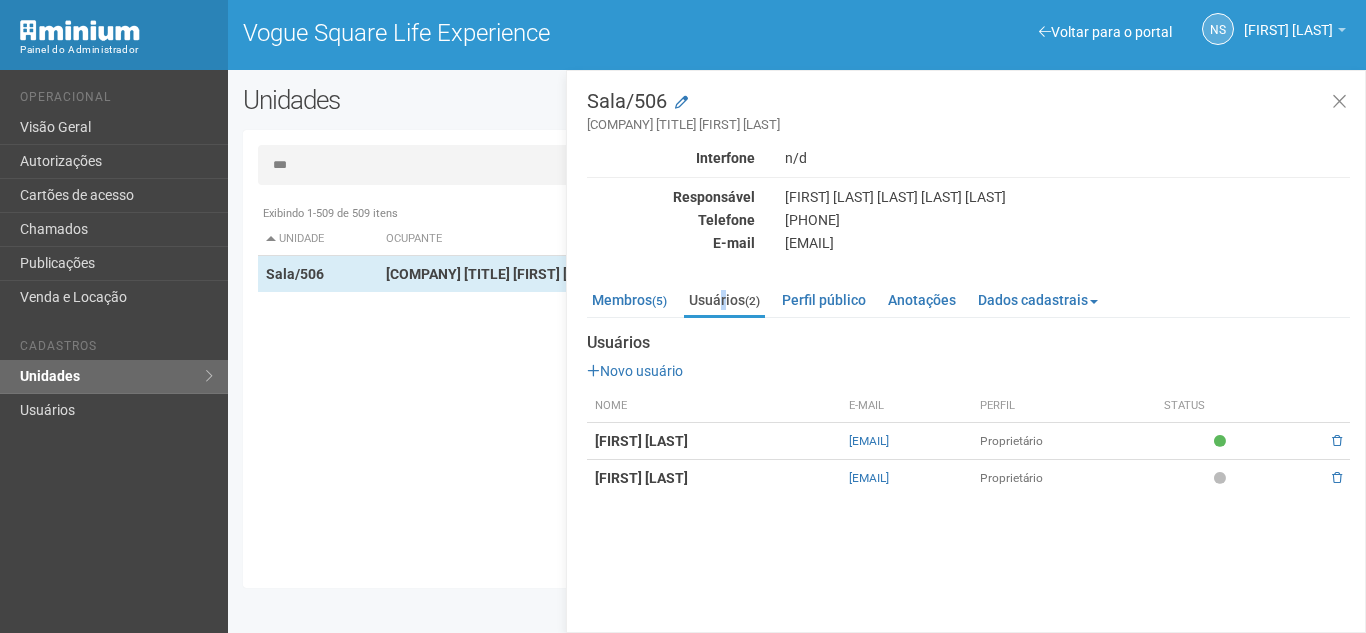 drag, startPoint x: 904, startPoint y: 442, endPoint x: 754, endPoint y: 452, distance: 150.33296 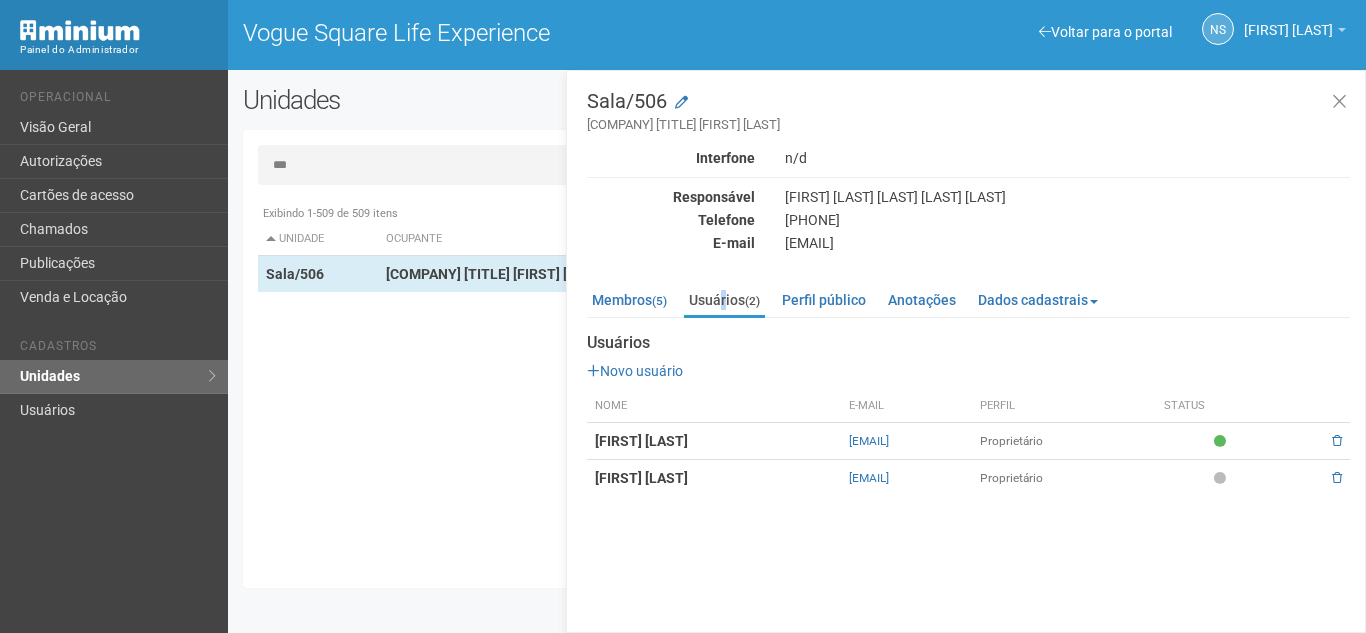 copy on "[EMAIL]" 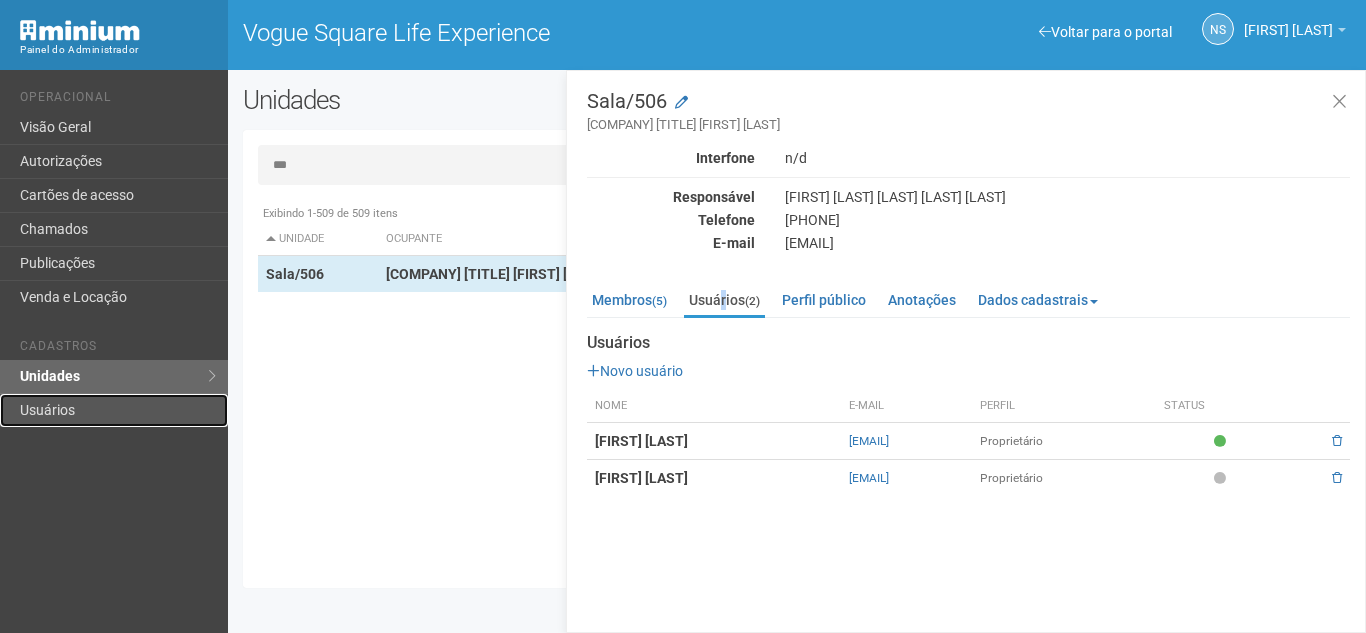 click on "Usuários" at bounding box center [114, 410] 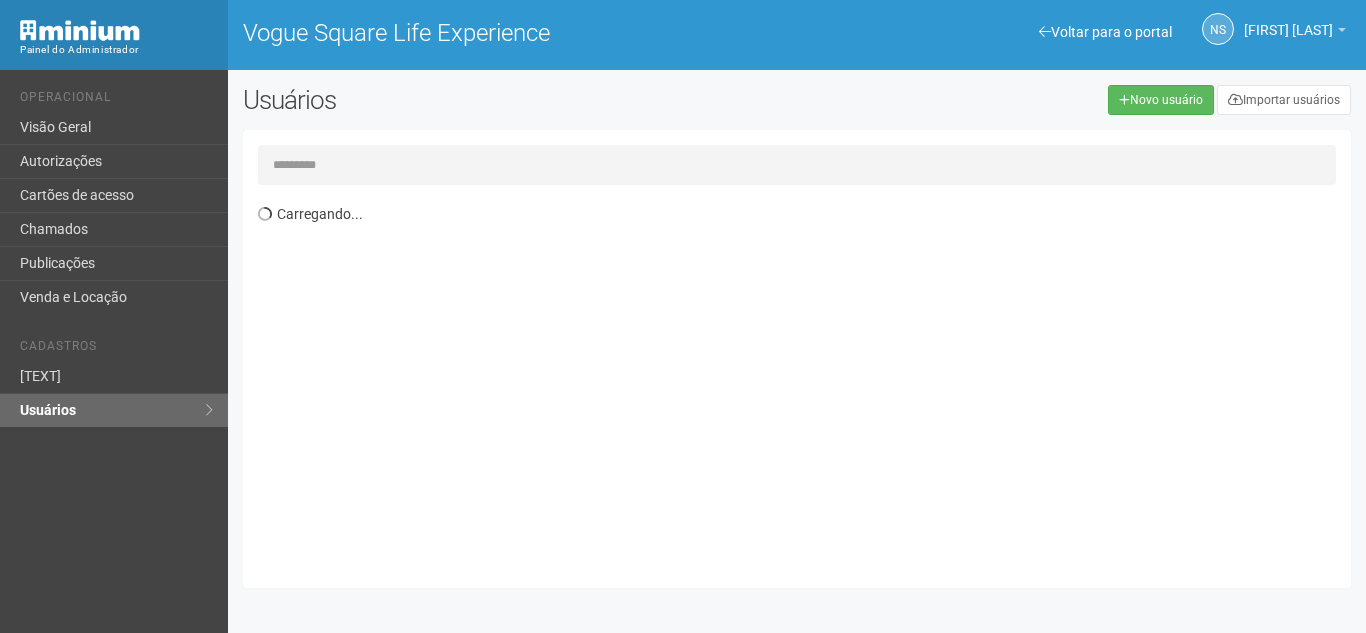 scroll, scrollTop: 0, scrollLeft: 0, axis: both 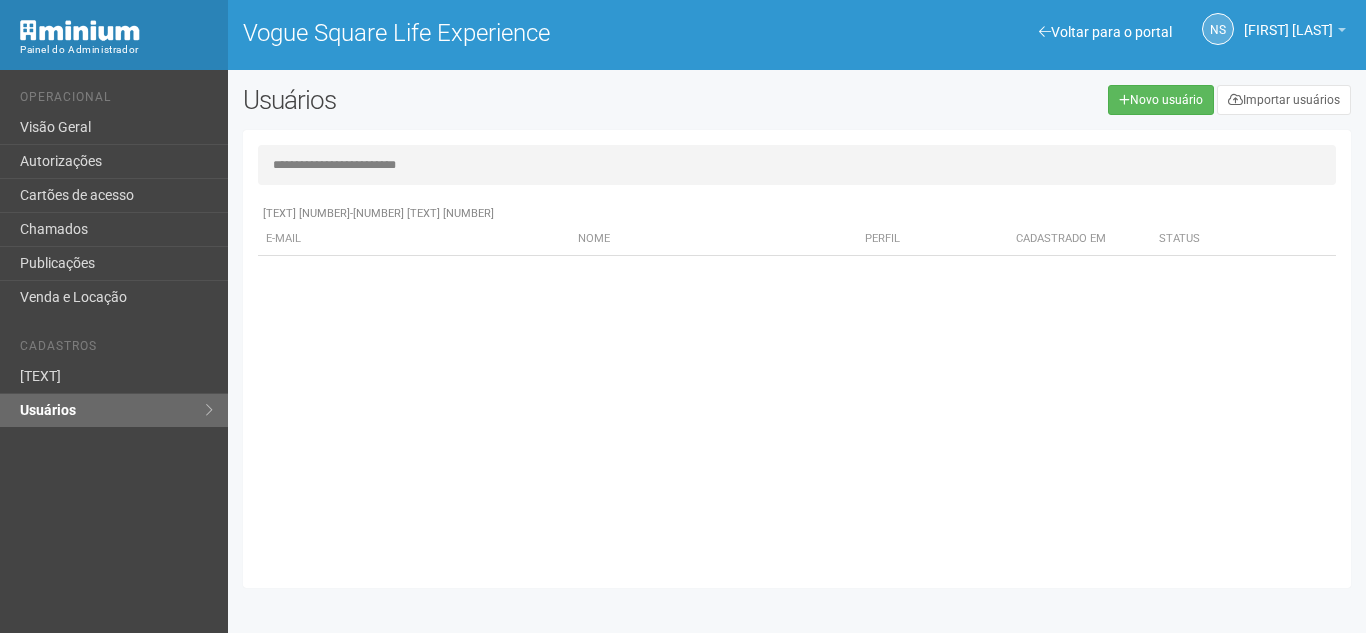 click on "**********" at bounding box center (797, 165) 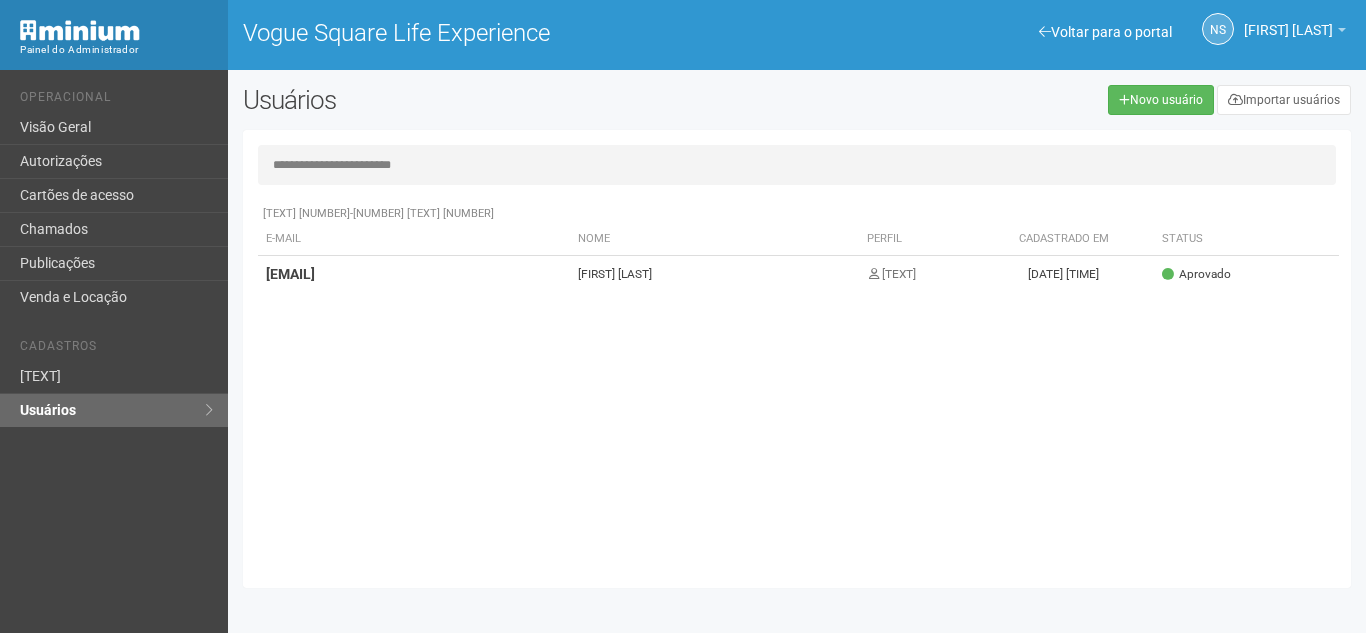 type on "**********" 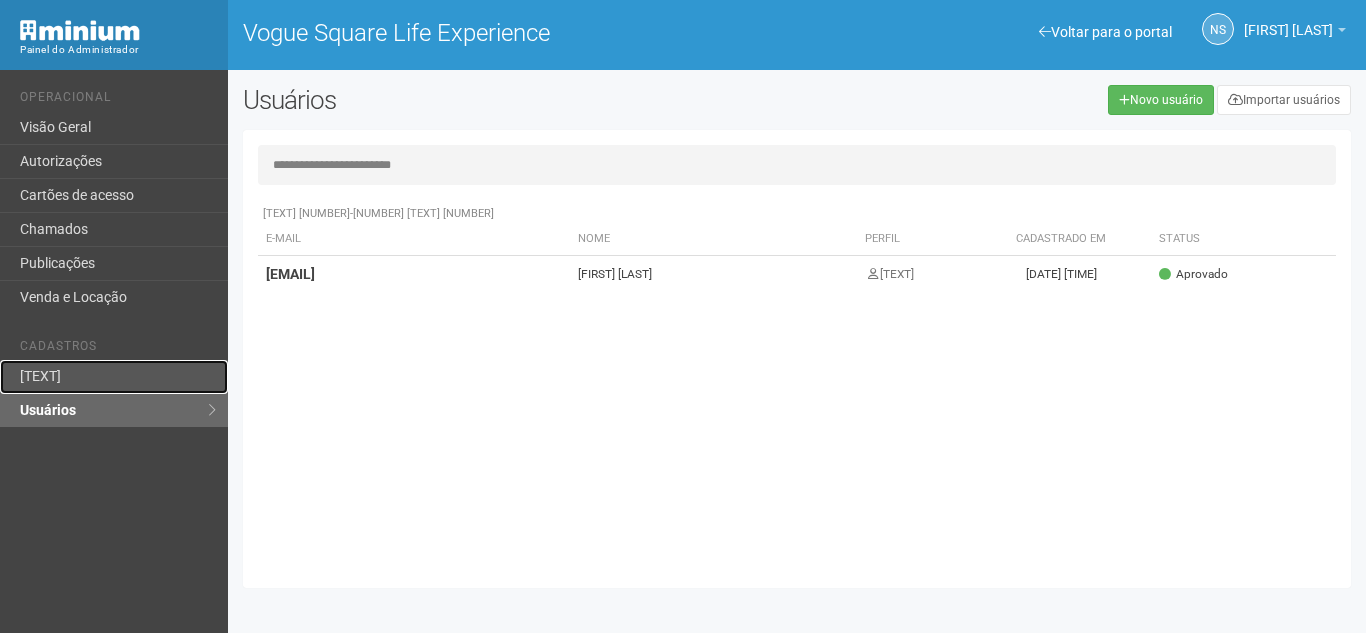 click on "Unidades" at bounding box center [114, 377] 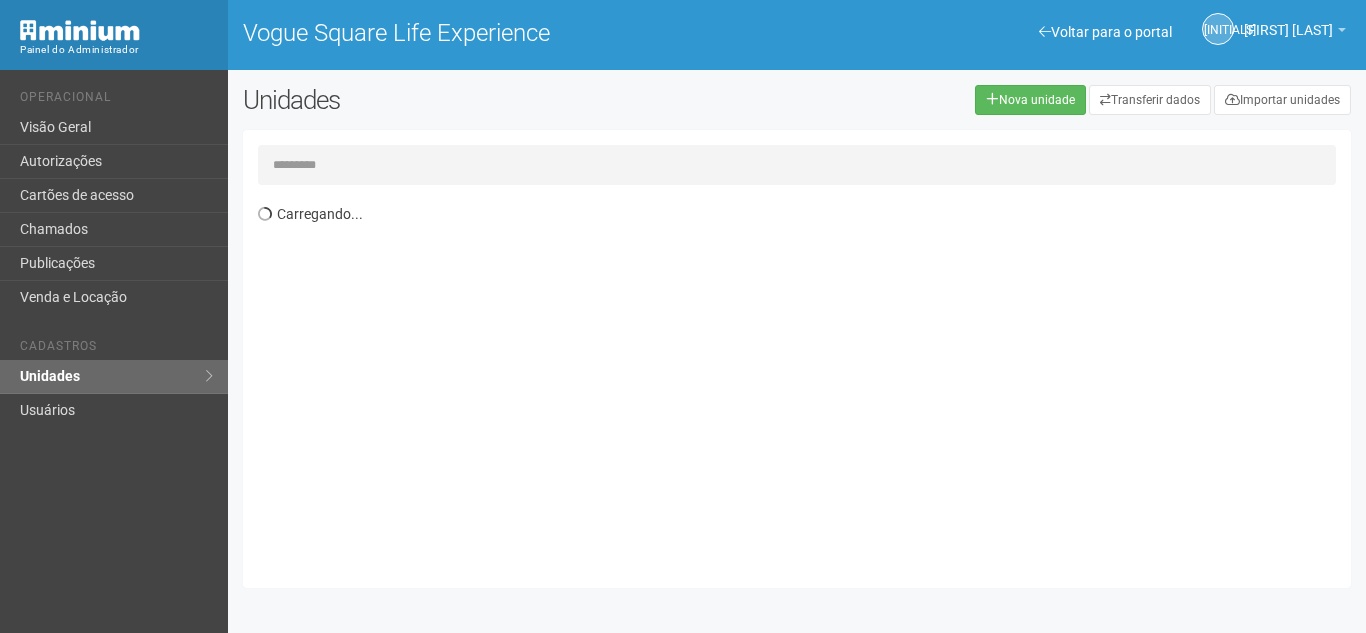 scroll, scrollTop: 0, scrollLeft: 0, axis: both 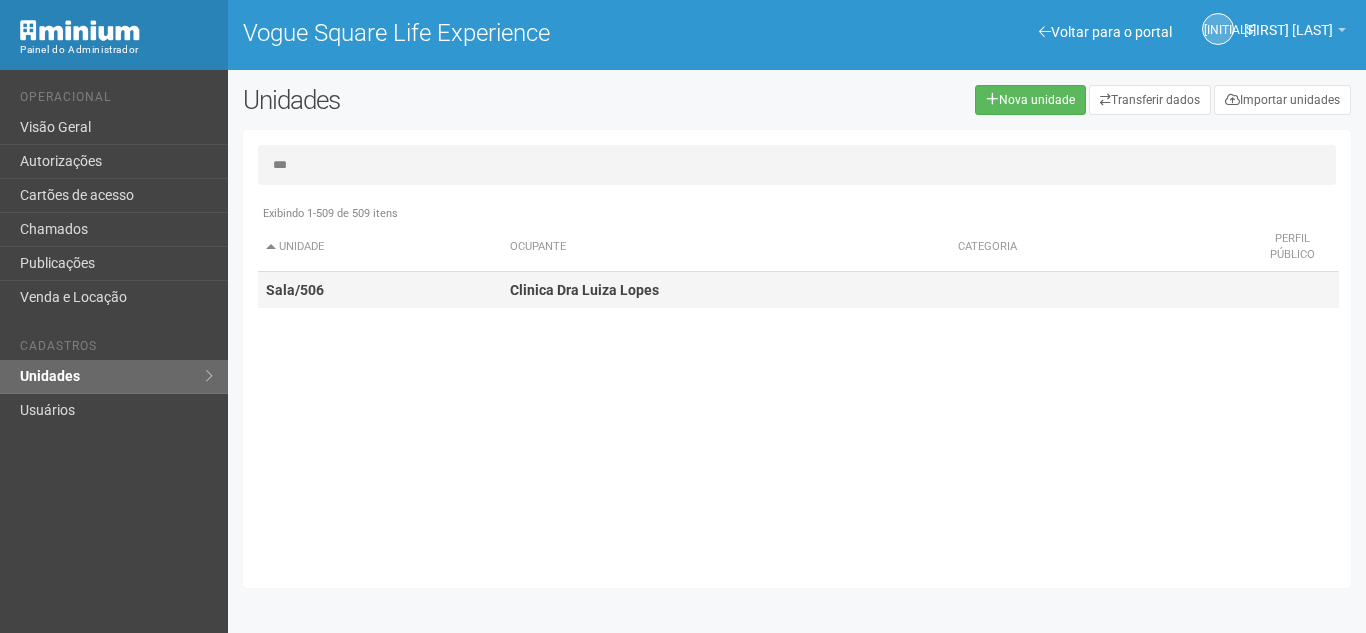 click on "Sala/506" at bounding box center [0, 0] 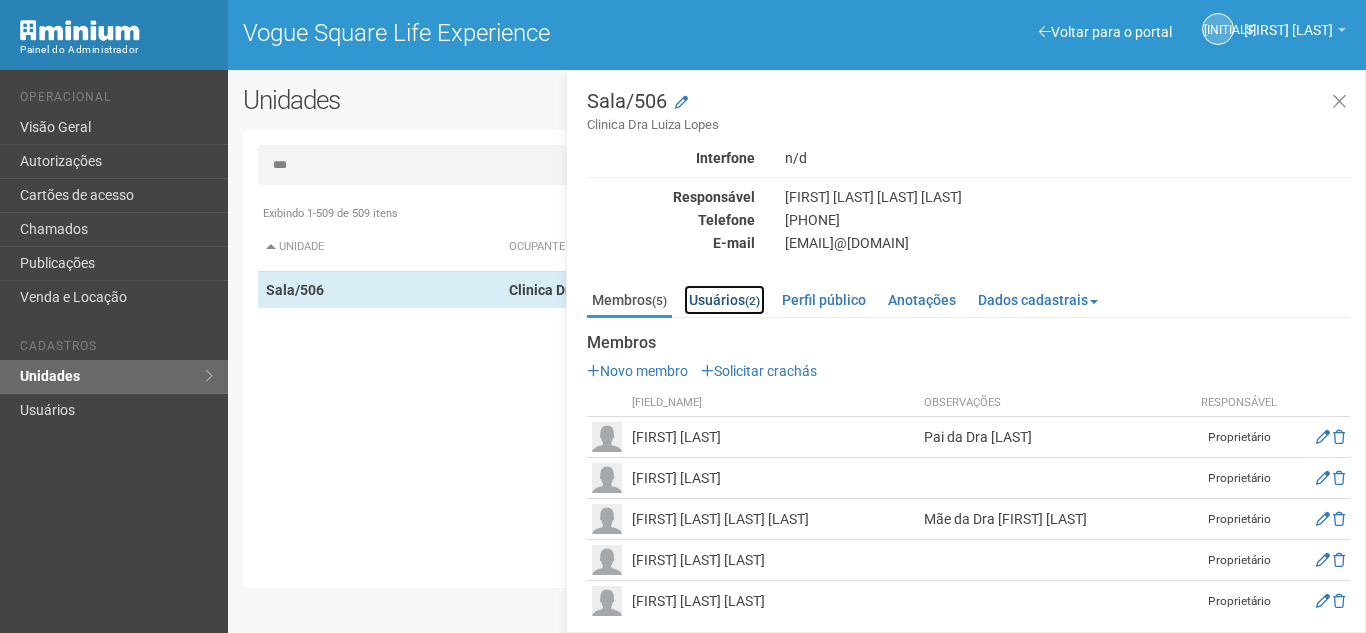 click on "Usuários  (2)" at bounding box center [724, 300] 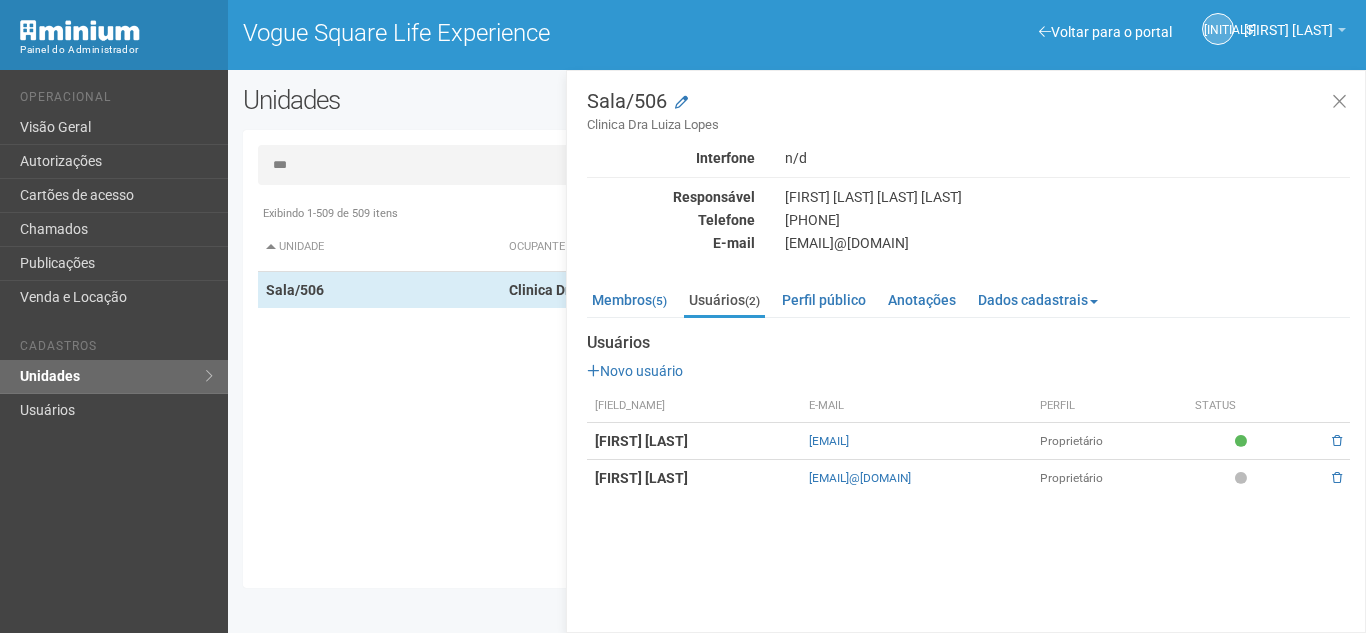 drag, startPoint x: 774, startPoint y: 485, endPoint x: 916, endPoint y: 486, distance: 142.00352 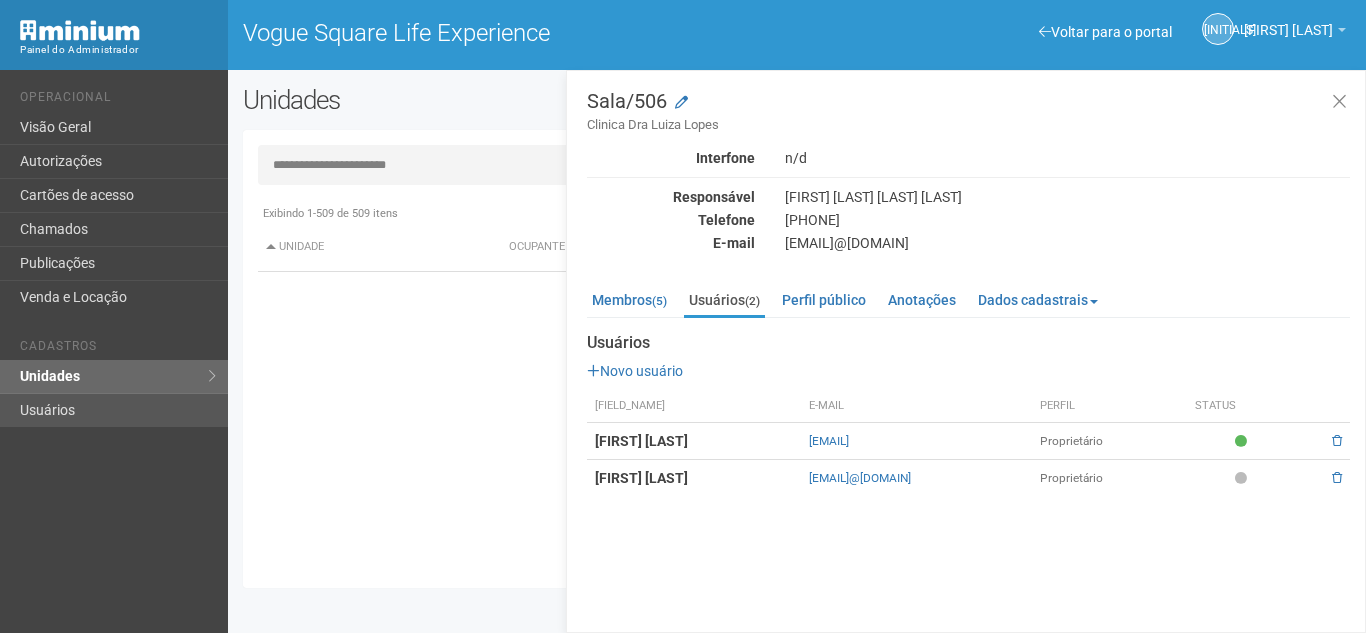 type on "**********" 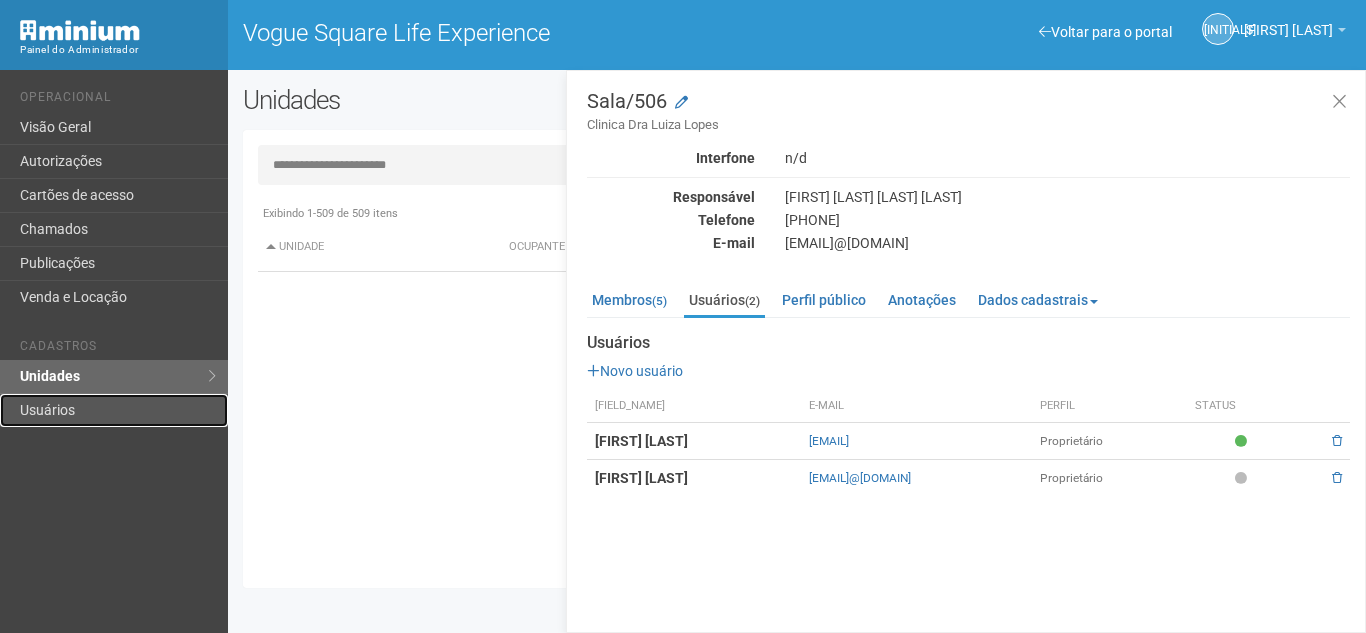 click on "Usuários" at bounding box center (114, 410) 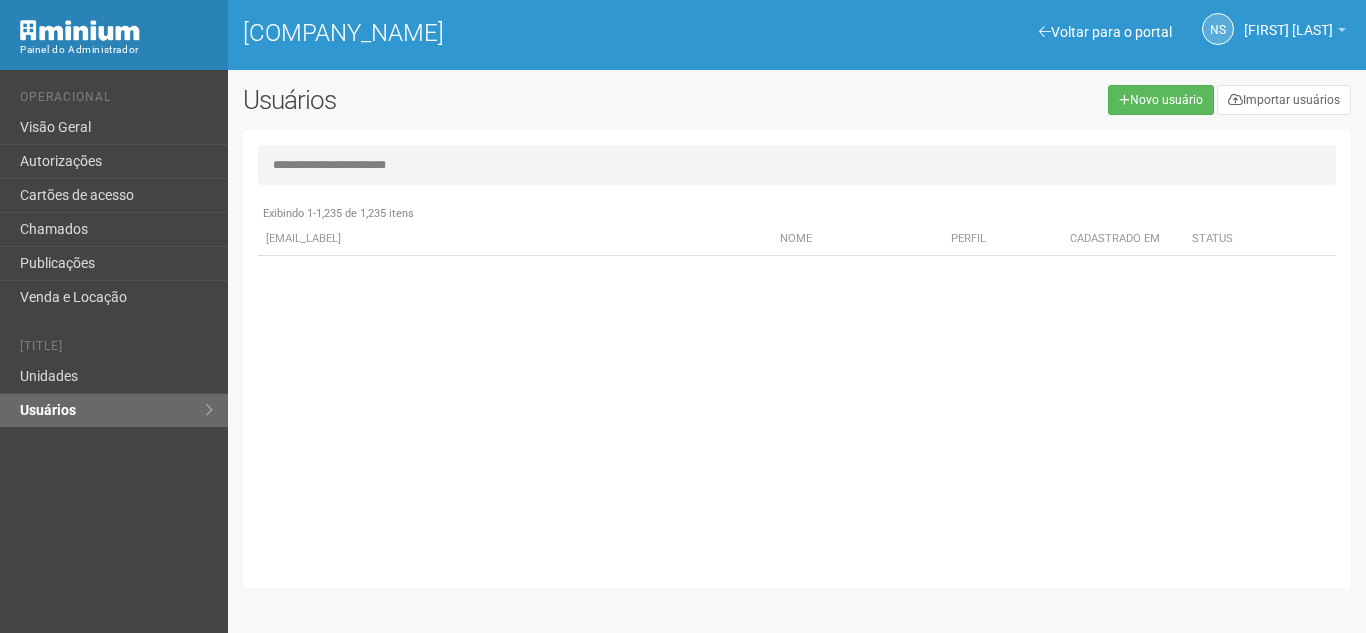 scroll, scrollTop: 0, scrollLeft: 0, axis: both 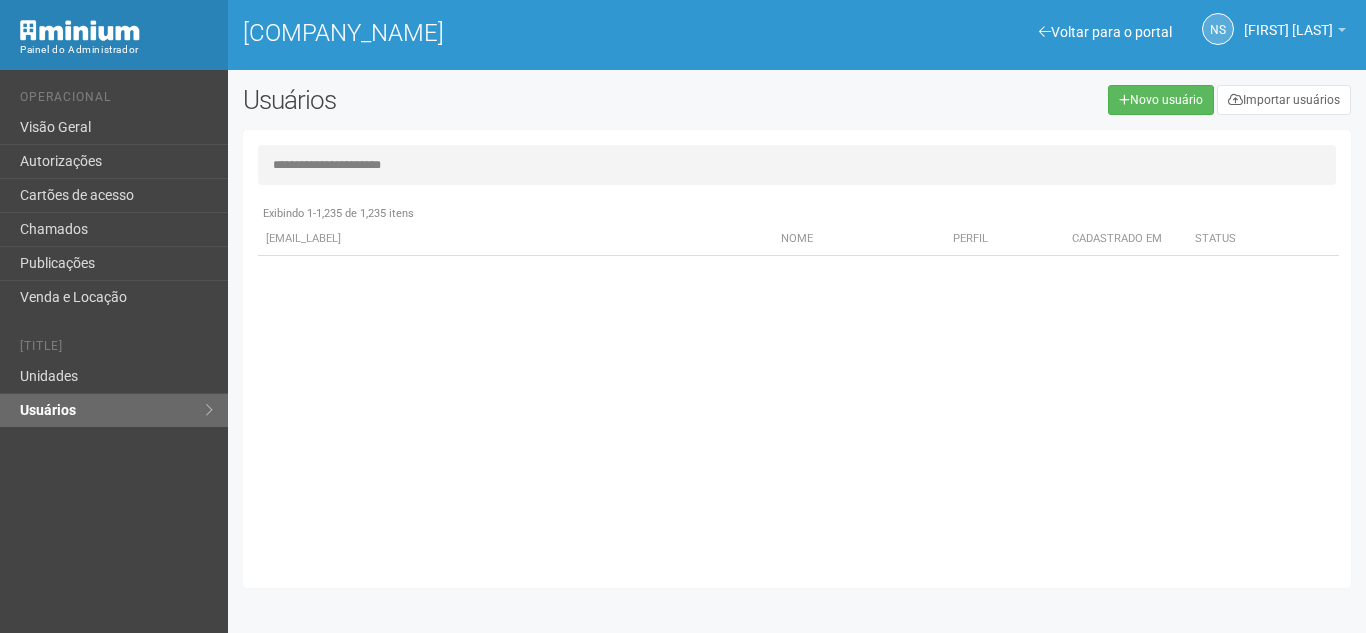 type on "[REDACTED]" 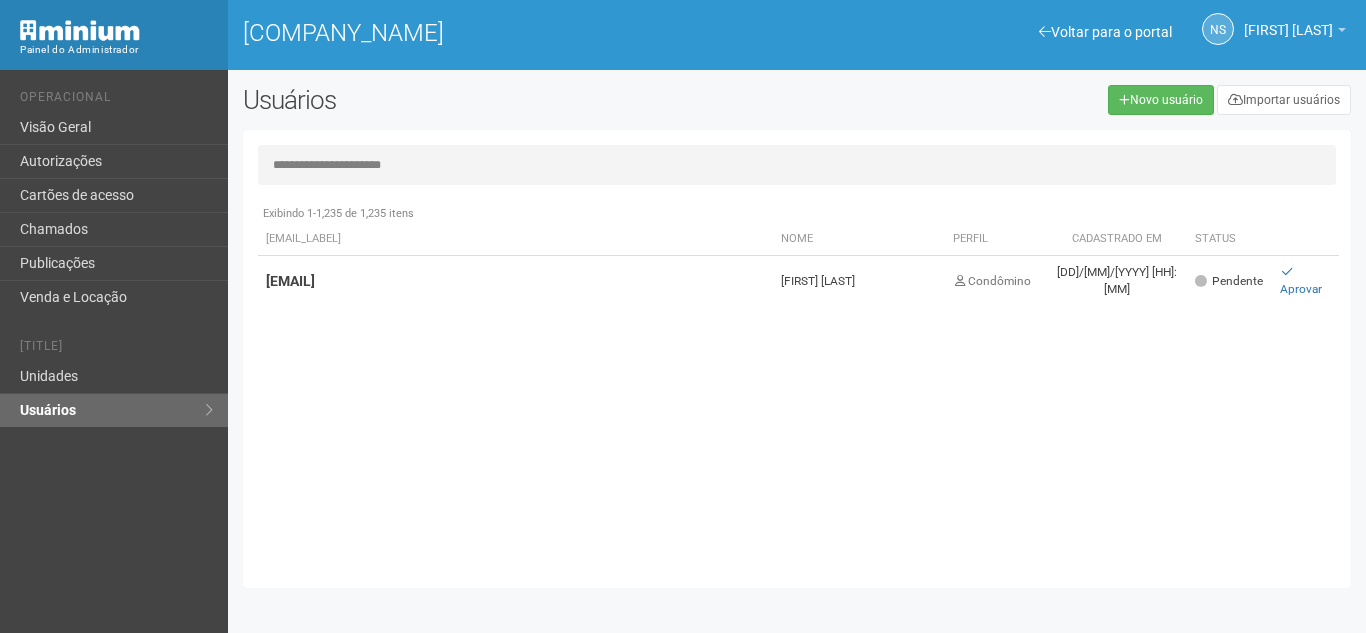 click on "[EMAIL]" at bounding box center (0, 0) 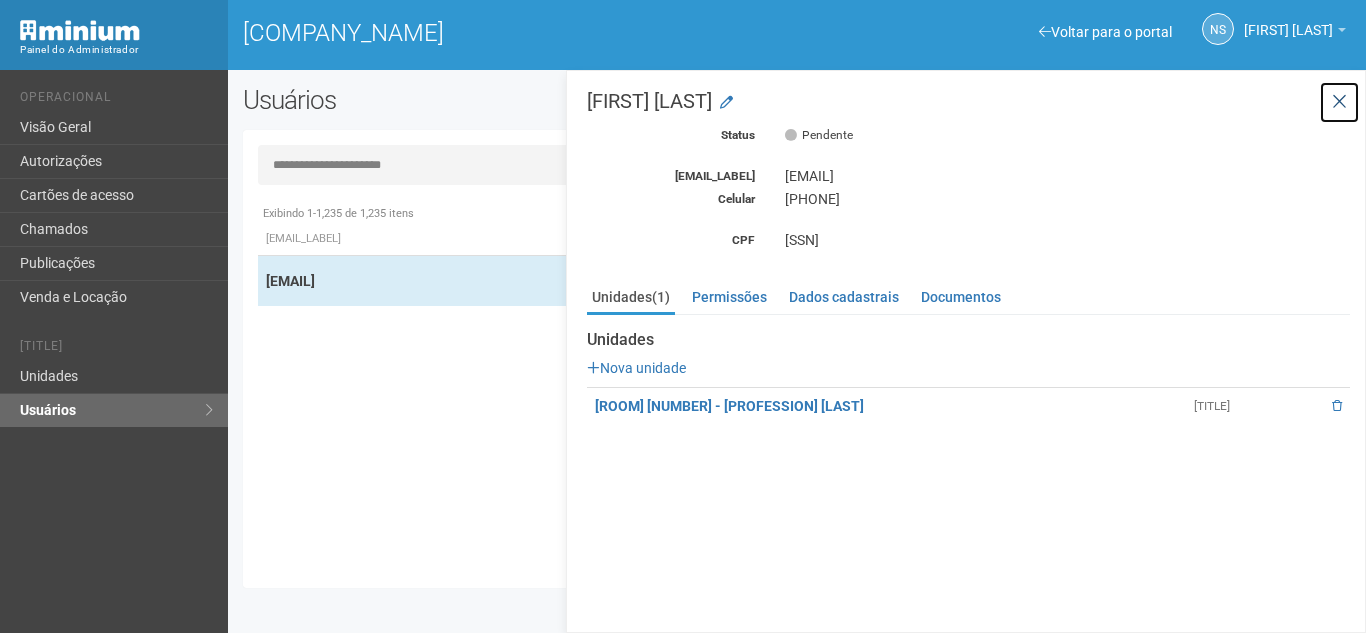 click at bounding box center [1339, 102] 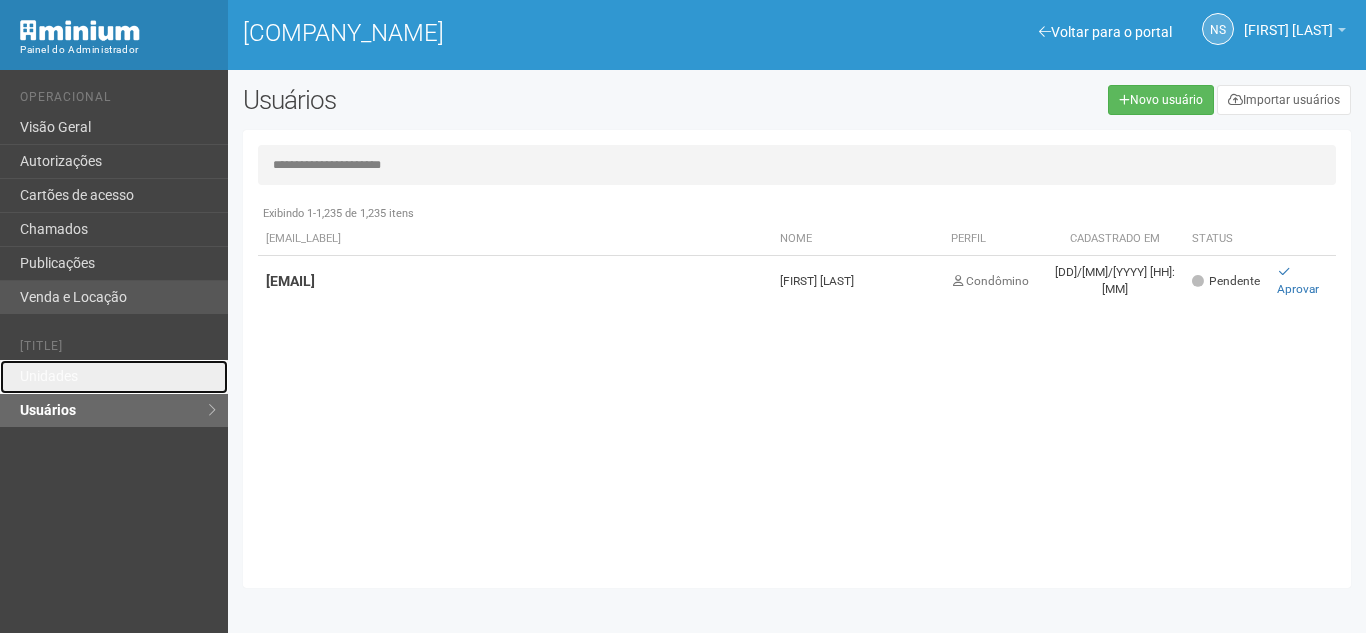 drag, startPoint x: 120, startPoint y: 373, endPoint x: 217, endPoint y: 301, distance: 120.80149 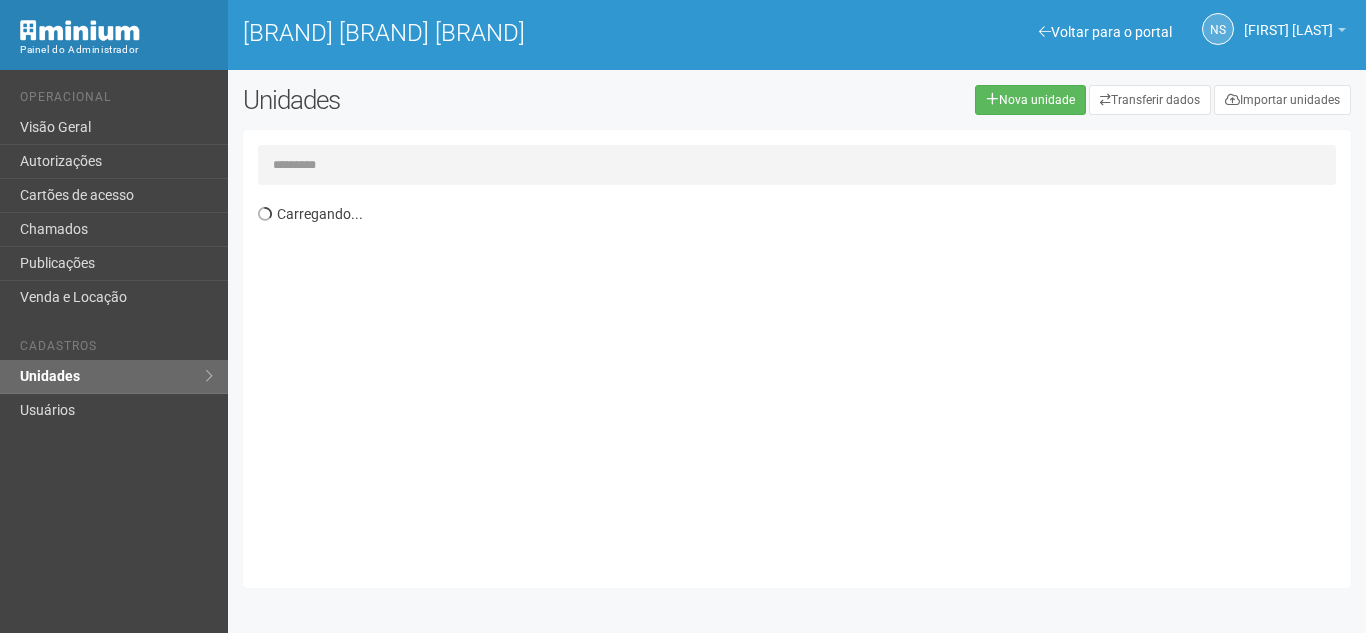 scroll, scrollTop: 0, scrollLeft: 0, axis: both 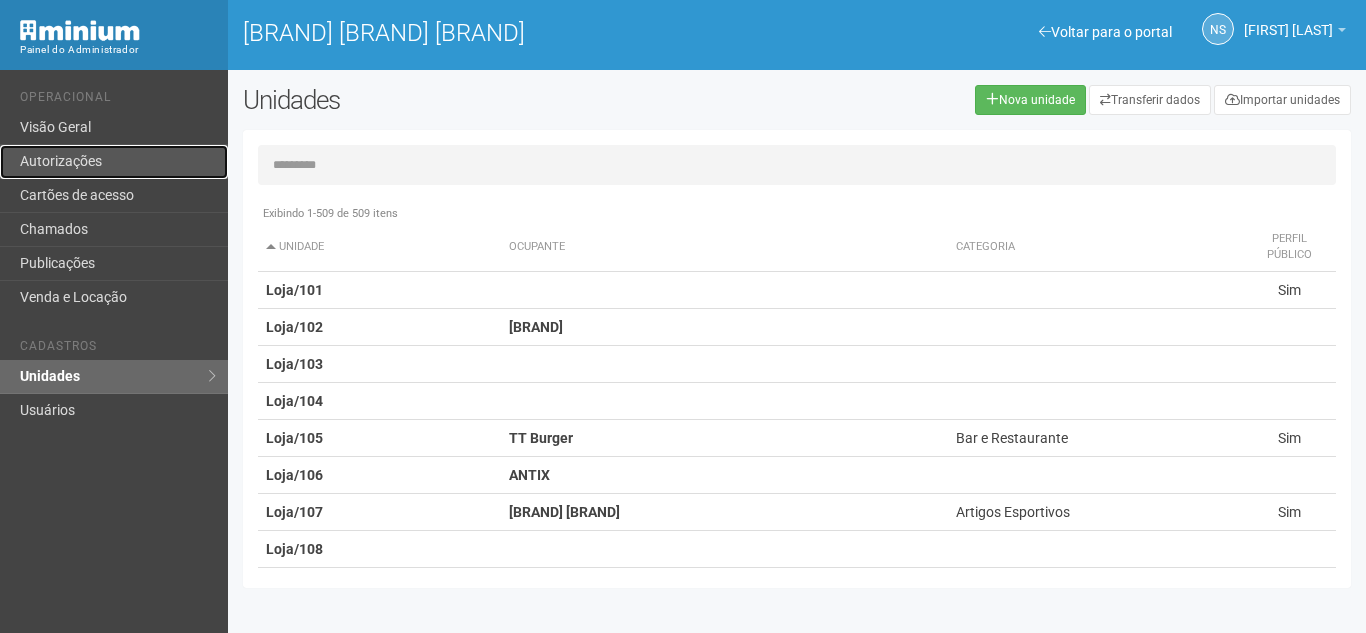 click on "Autorizações" at bounding box center (114, 162) 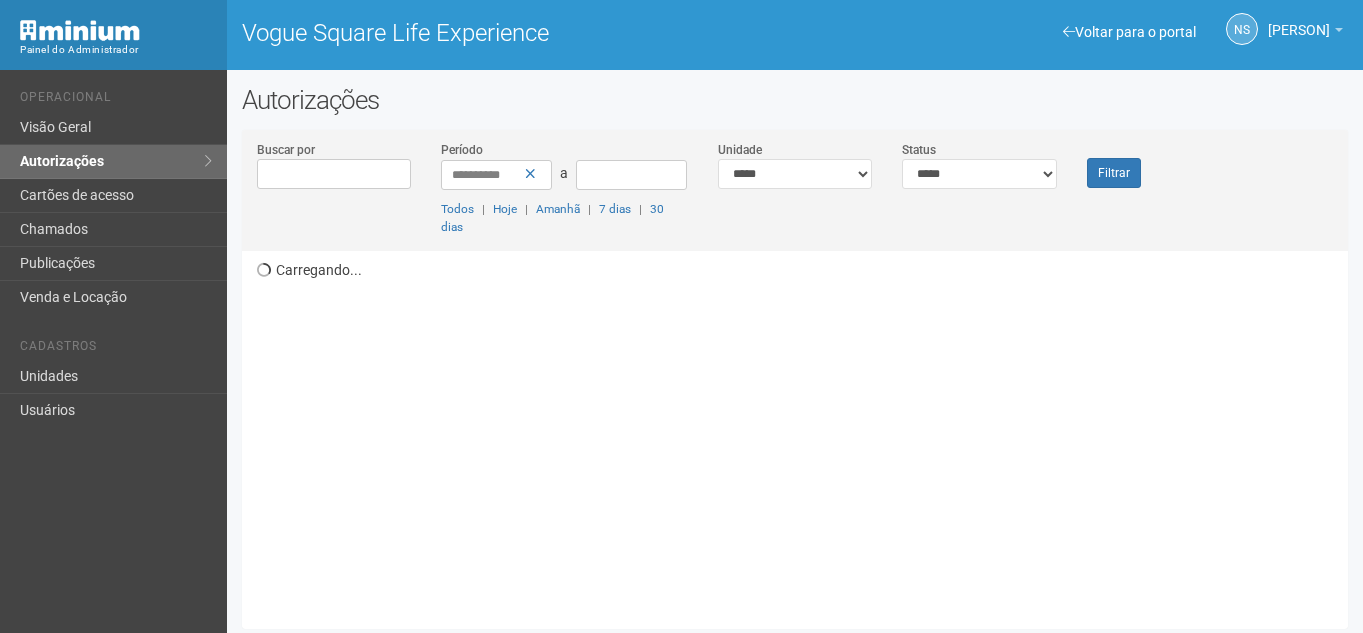 scroll, scrollTop: 0, scrollLeft: 0, axis: both 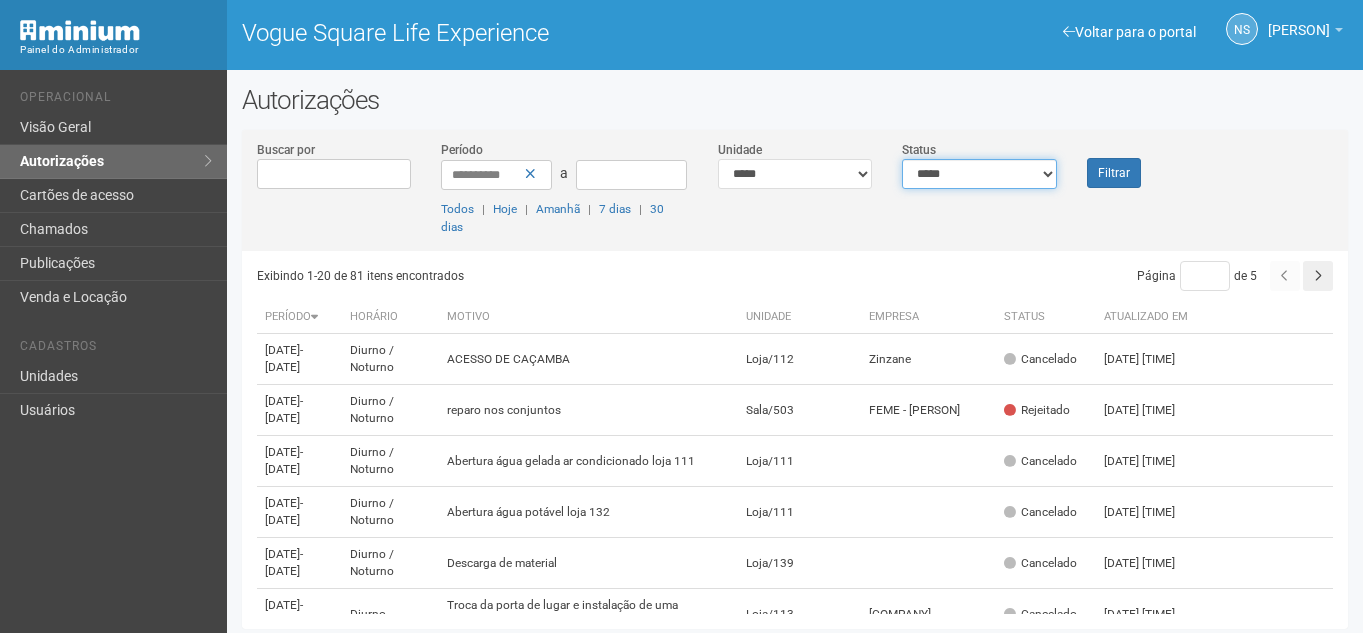 click on "**********" at bounding box center [979, 174] 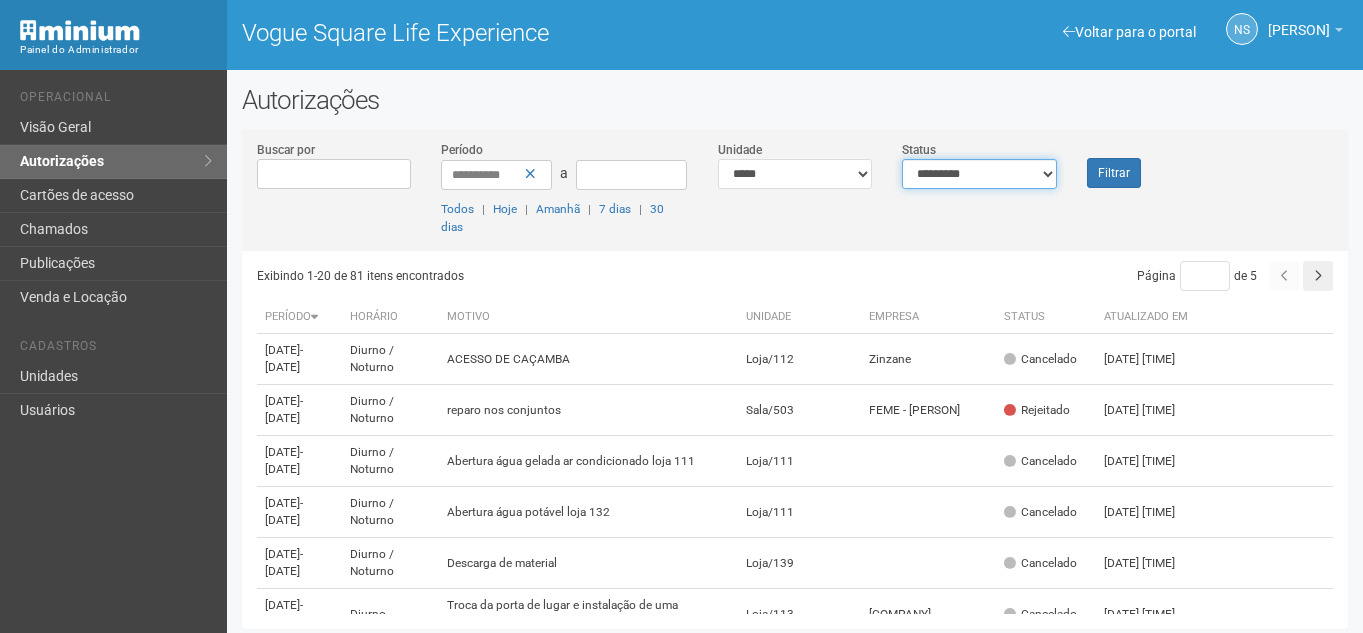 click on "**********" at bounding box center [979, 174] 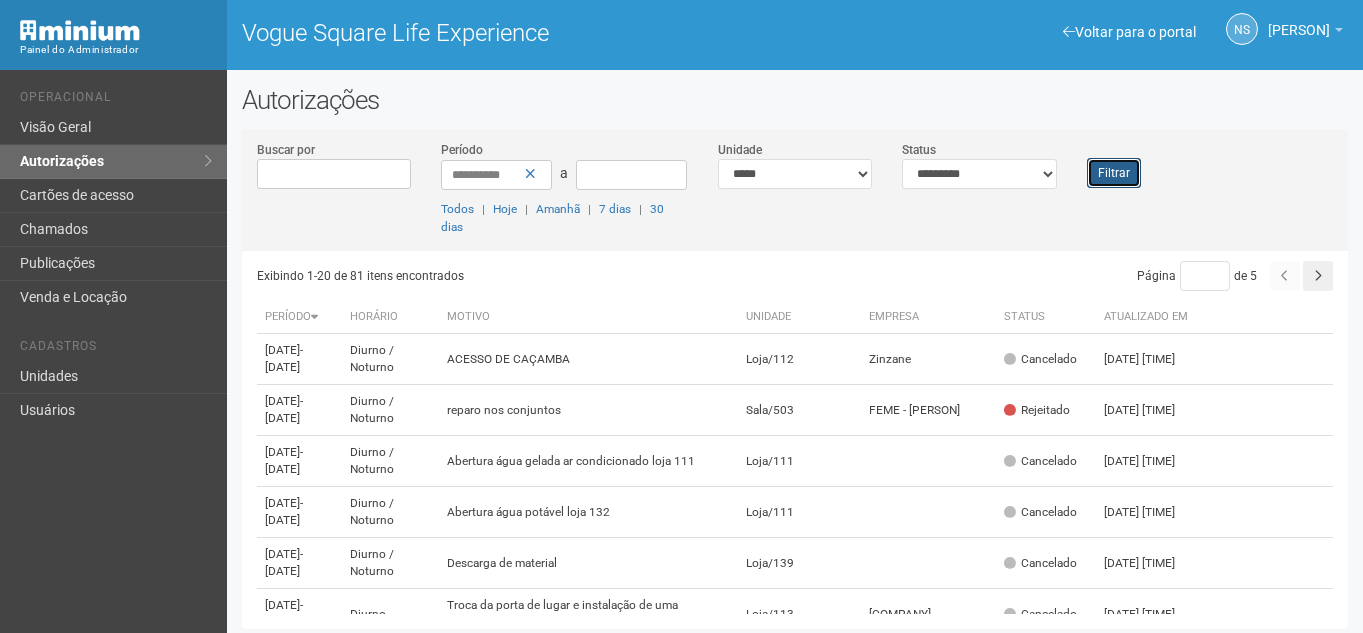 click on "Filtrar" at bounding box center [1114, 173] 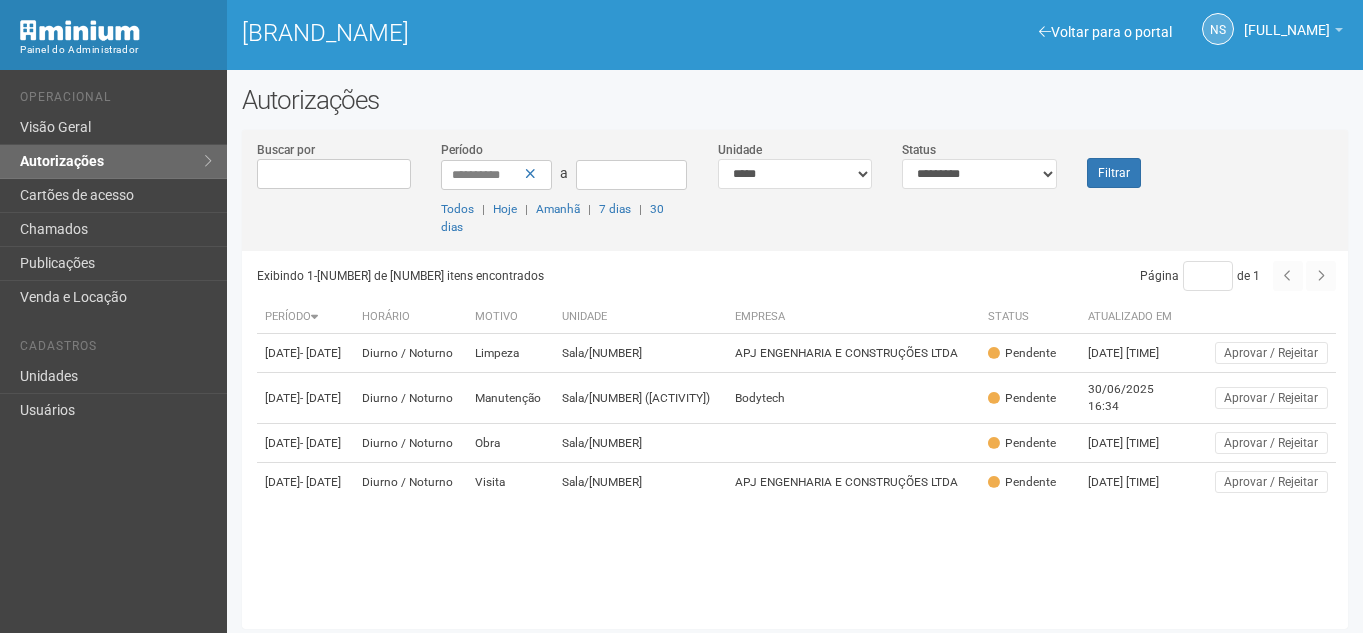 scroll, scrollTop: 0, scrollLeft: 0, axis: both 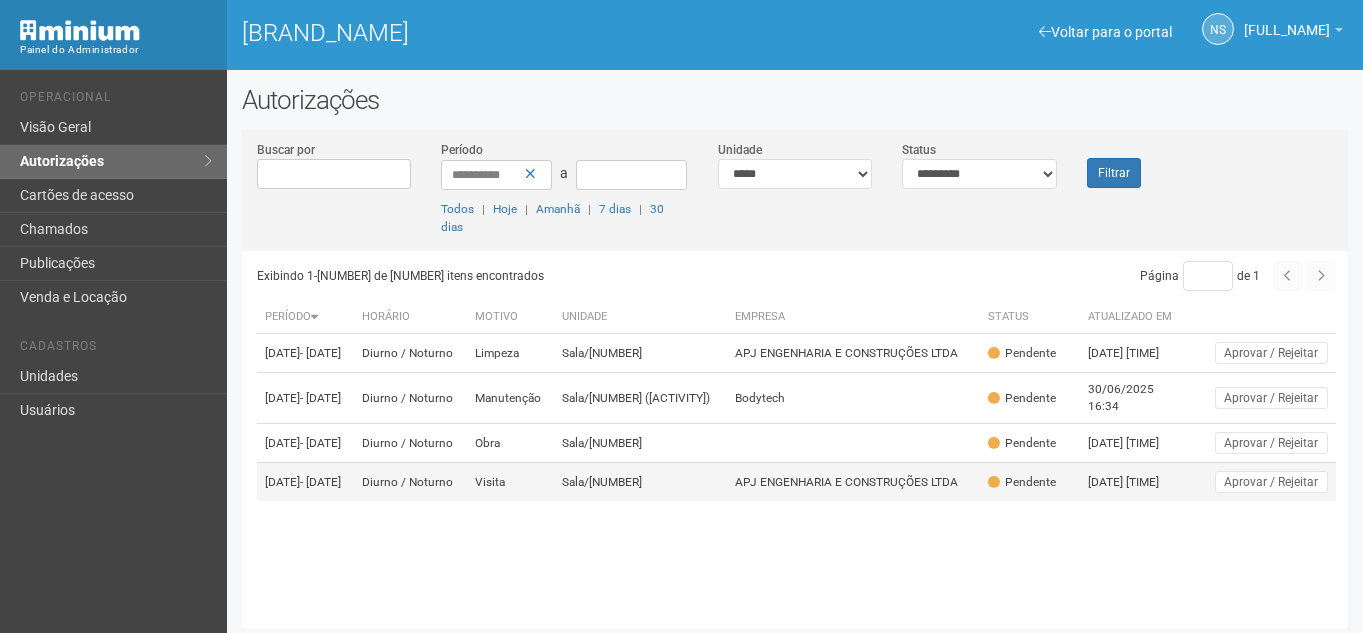 click on "Sala/[NUMBER]" at bounding box center (640, 353) 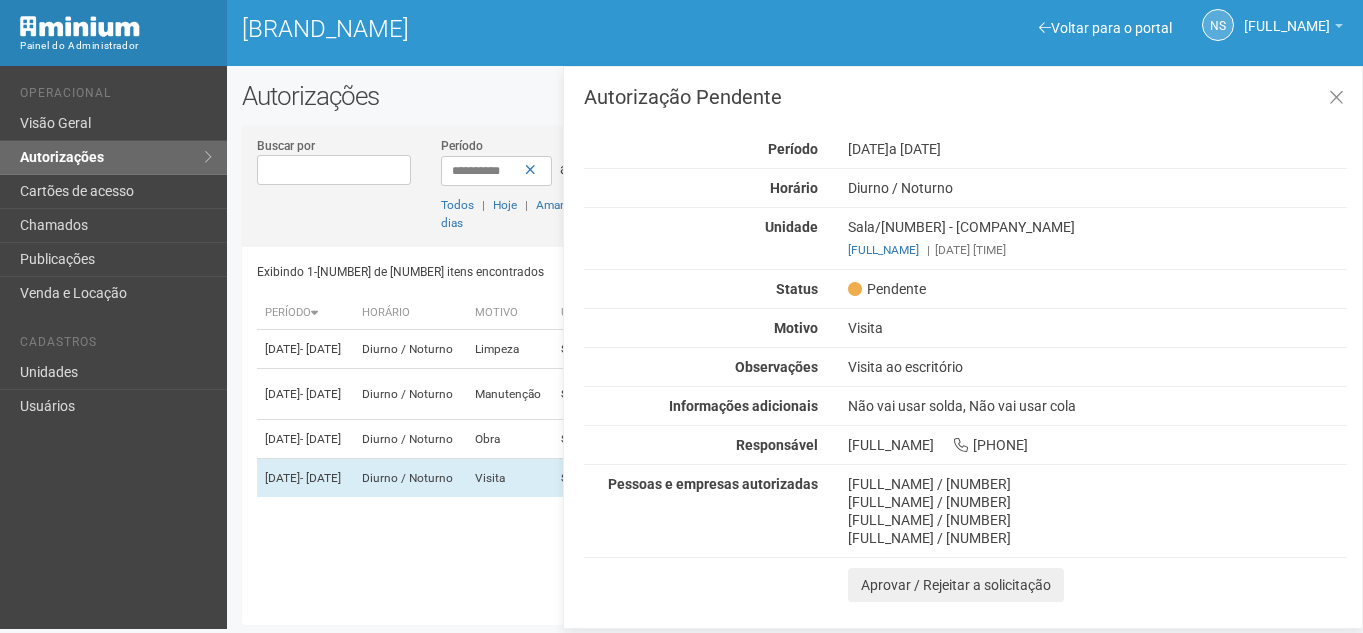 scroll, scrollTop: 5, scrollLeft: 0, axis: vertical 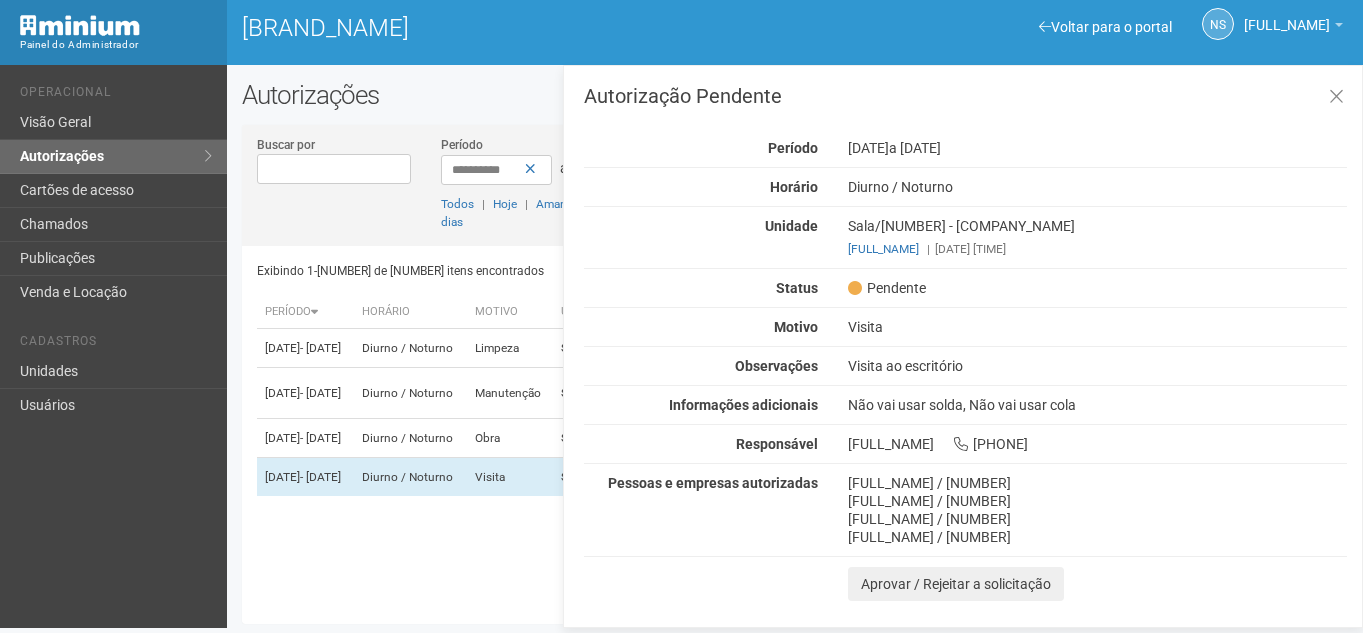 drag, startPoint x: 940, startPoint y: 483, endPoint x: 964, endPoint y: 486, distance: 24.186773 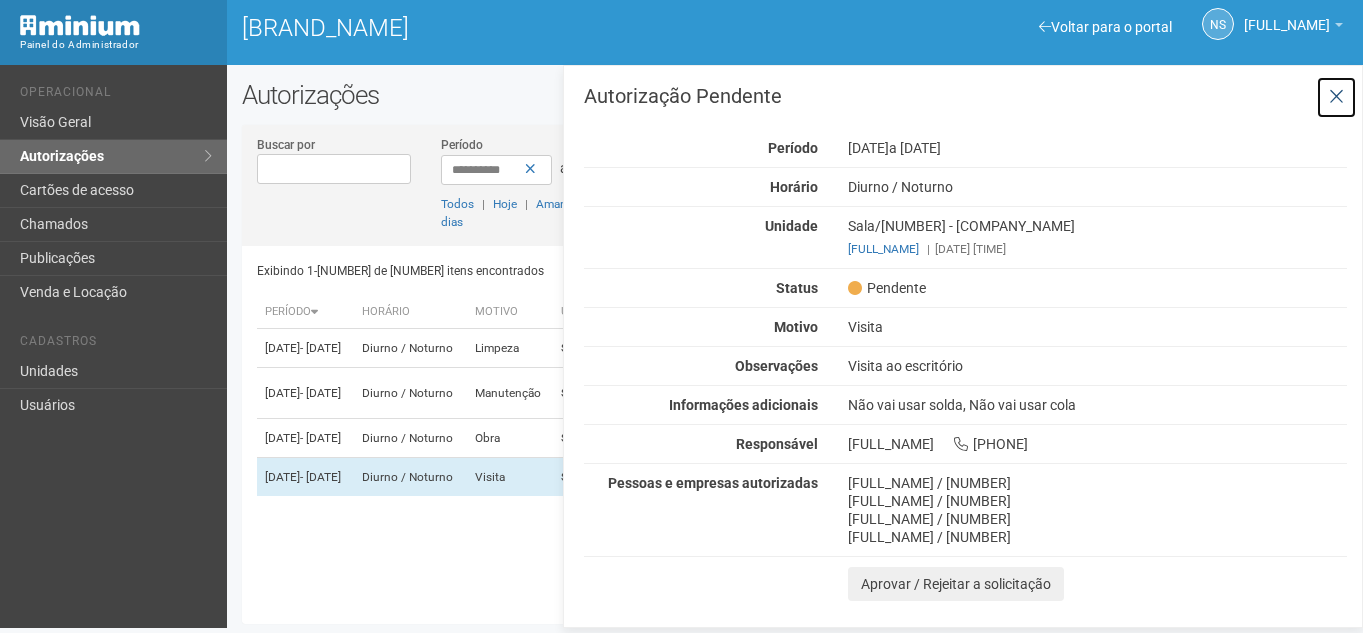 click at bounding box center (1336, 97) 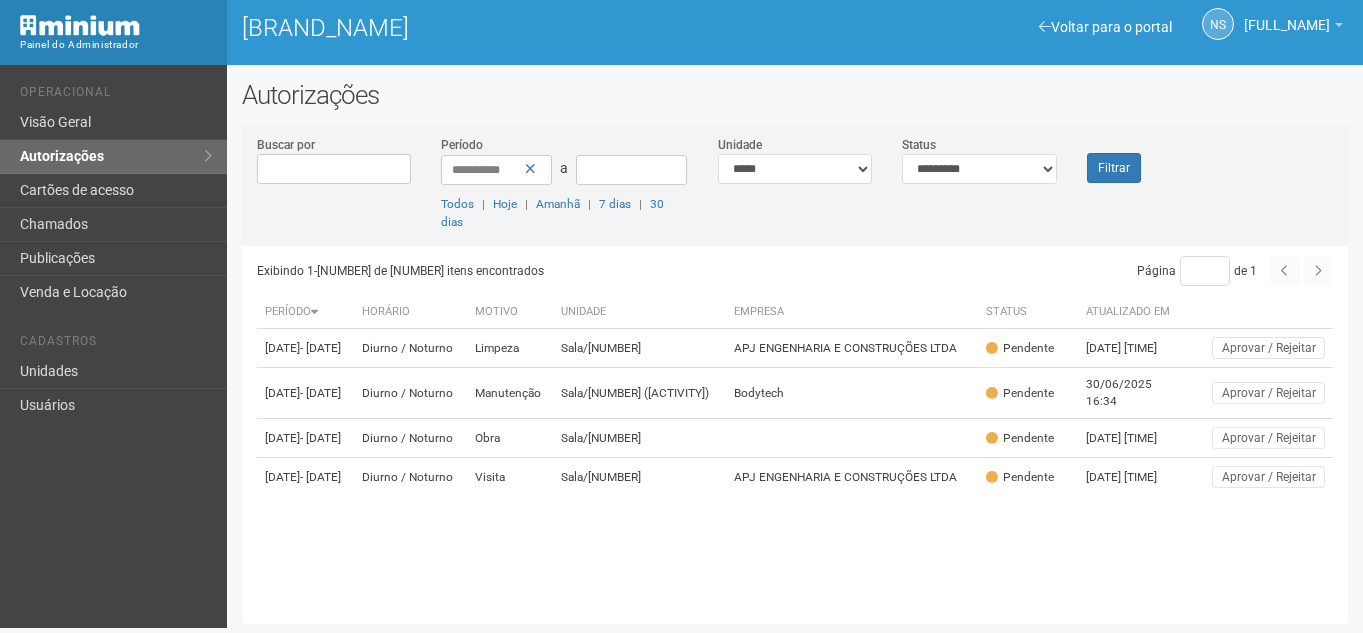 click on "Autorizações" at bounding box center [795, 95] 